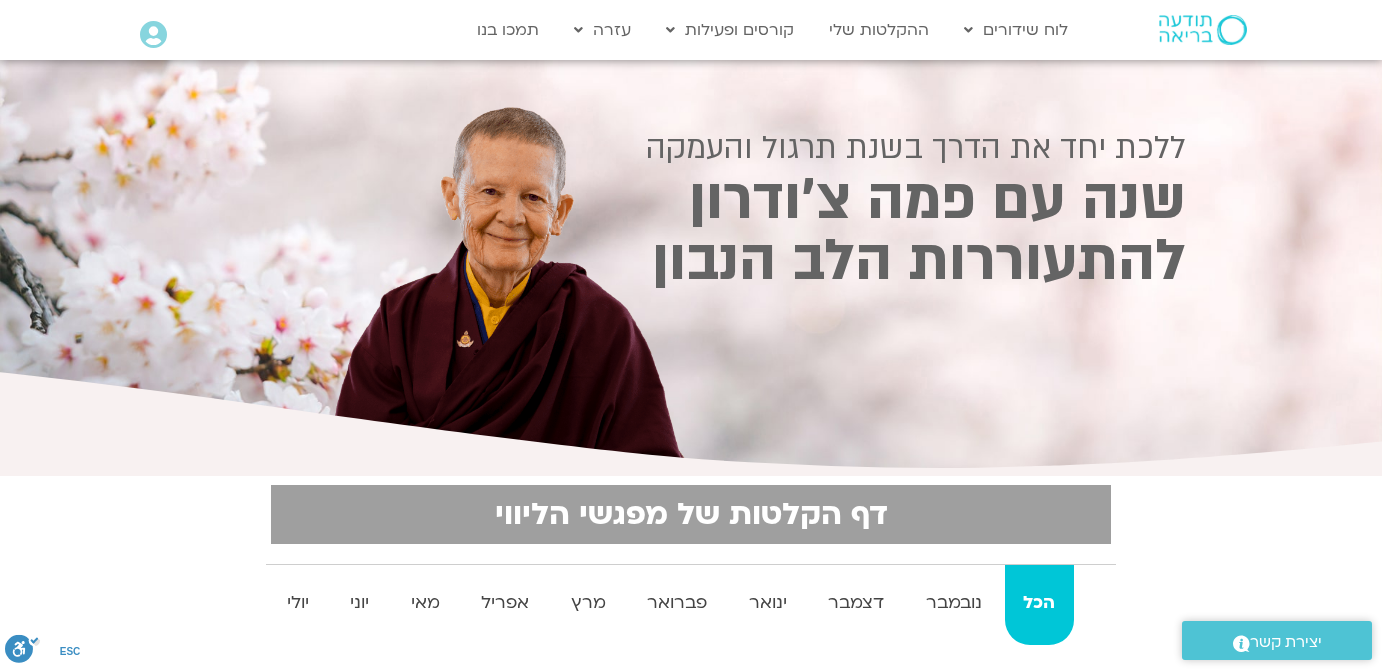 scroll, scrollTop: 150, scrollLeft: 0, axis: vertical 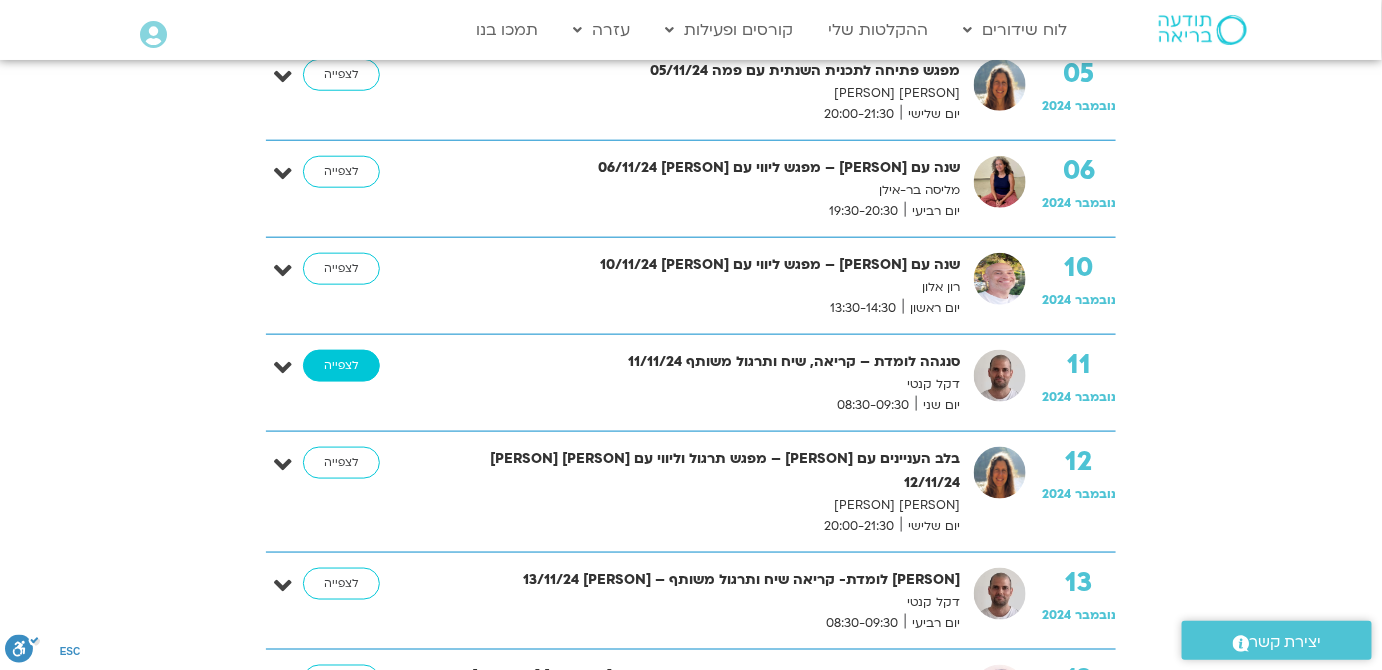 click on "לצפייה" at bounding box center (341, 366) 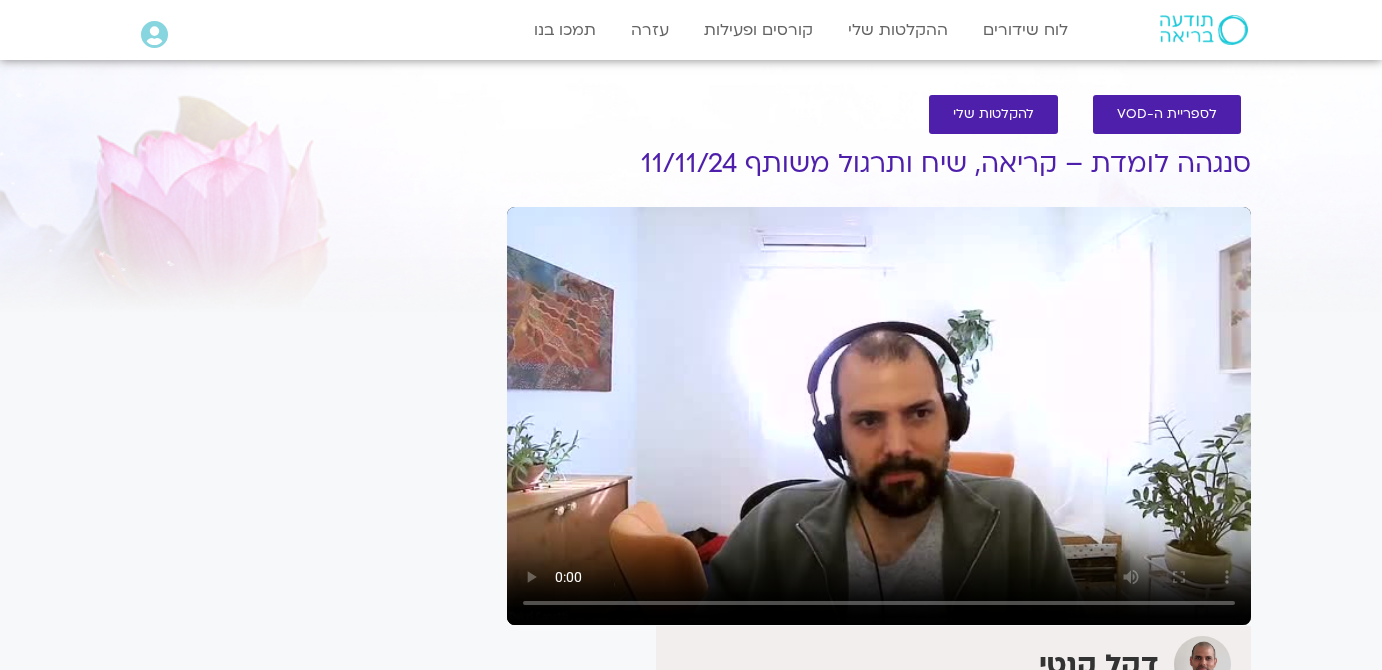 scroll, scrollTop: 0, scrollLeft: 0, axis: both 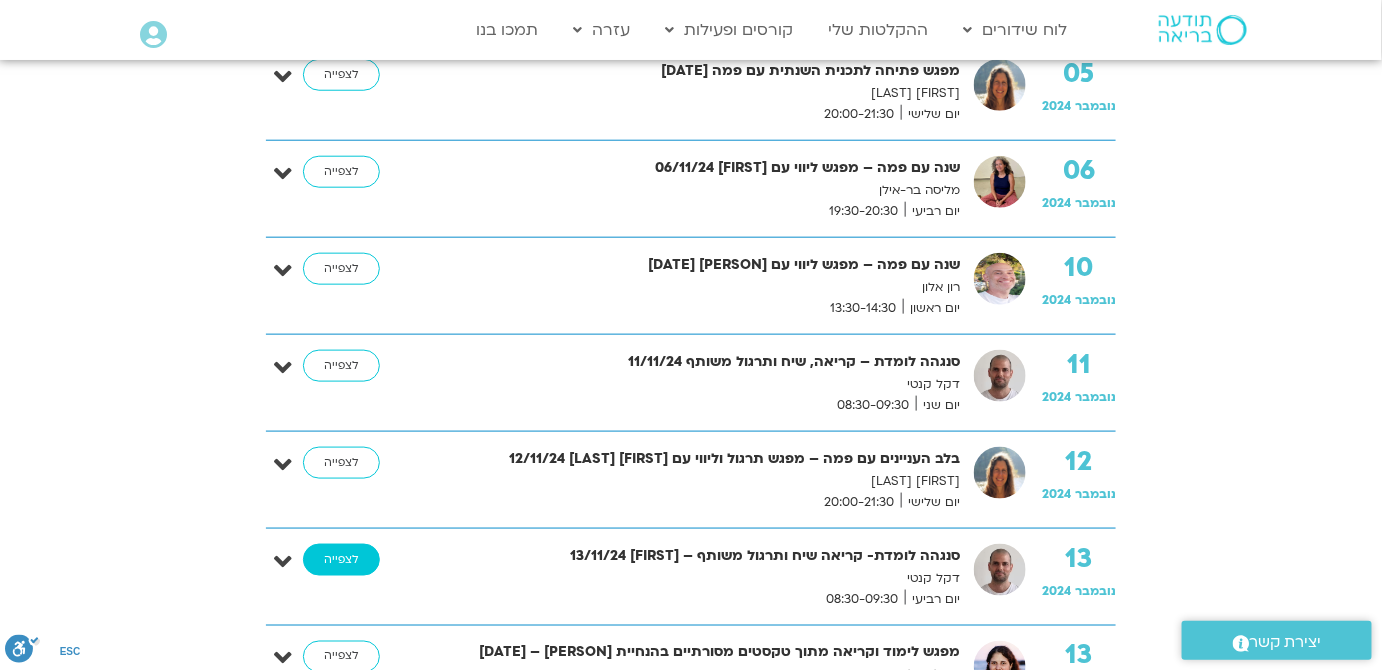 click on "לצפייה" at bounding box center [341, 560] 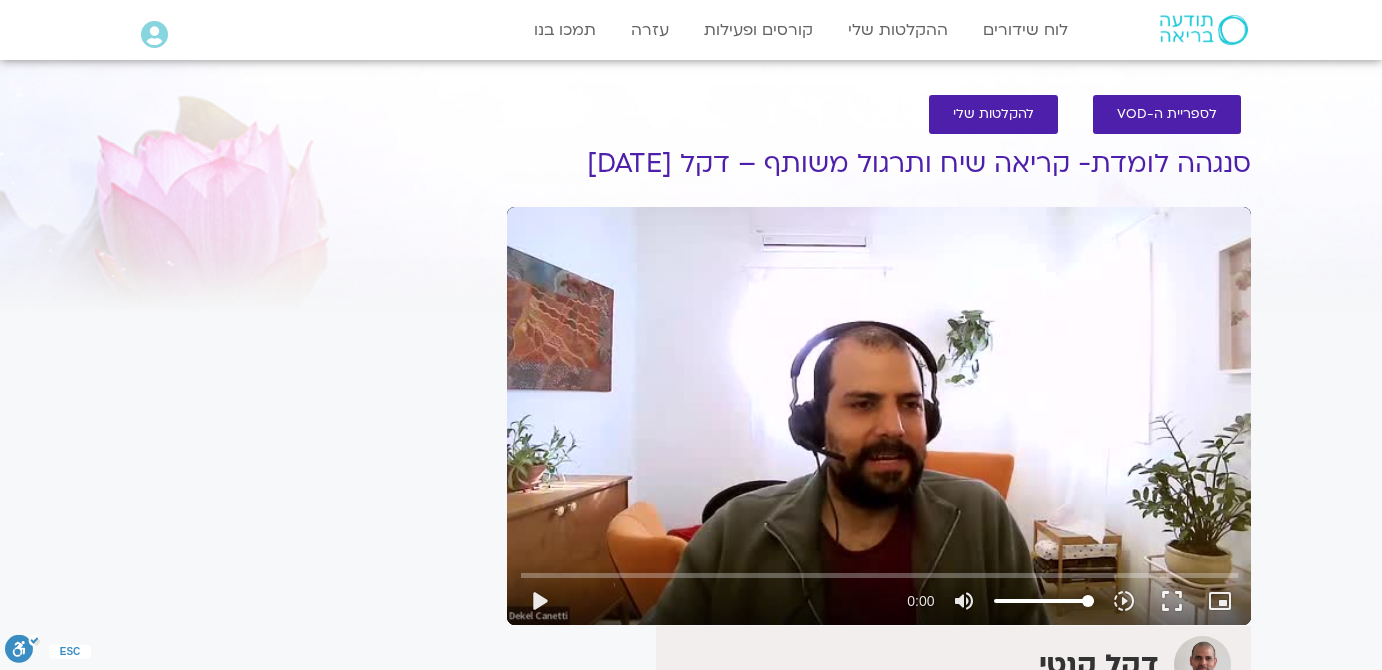 scroll, scrollTop: 0, scrollLeft: 0, axis: both 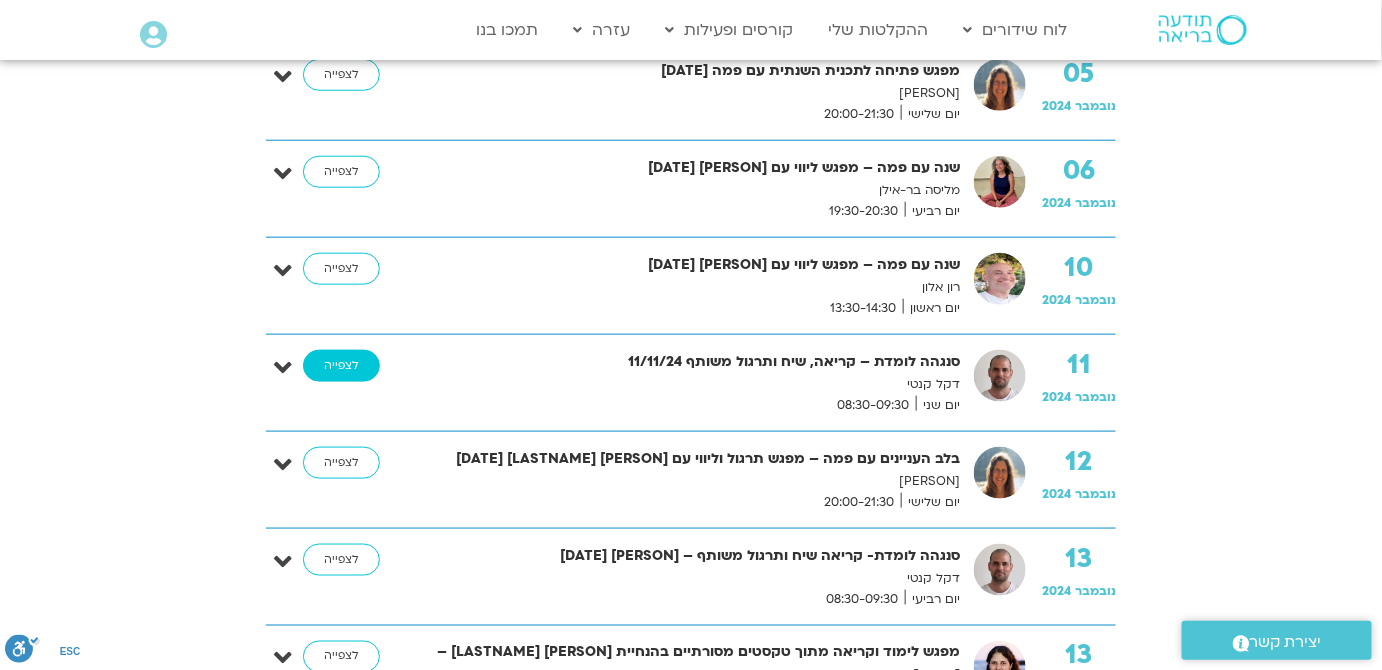 click on "לצפייה" at bounding box center [341, 366] 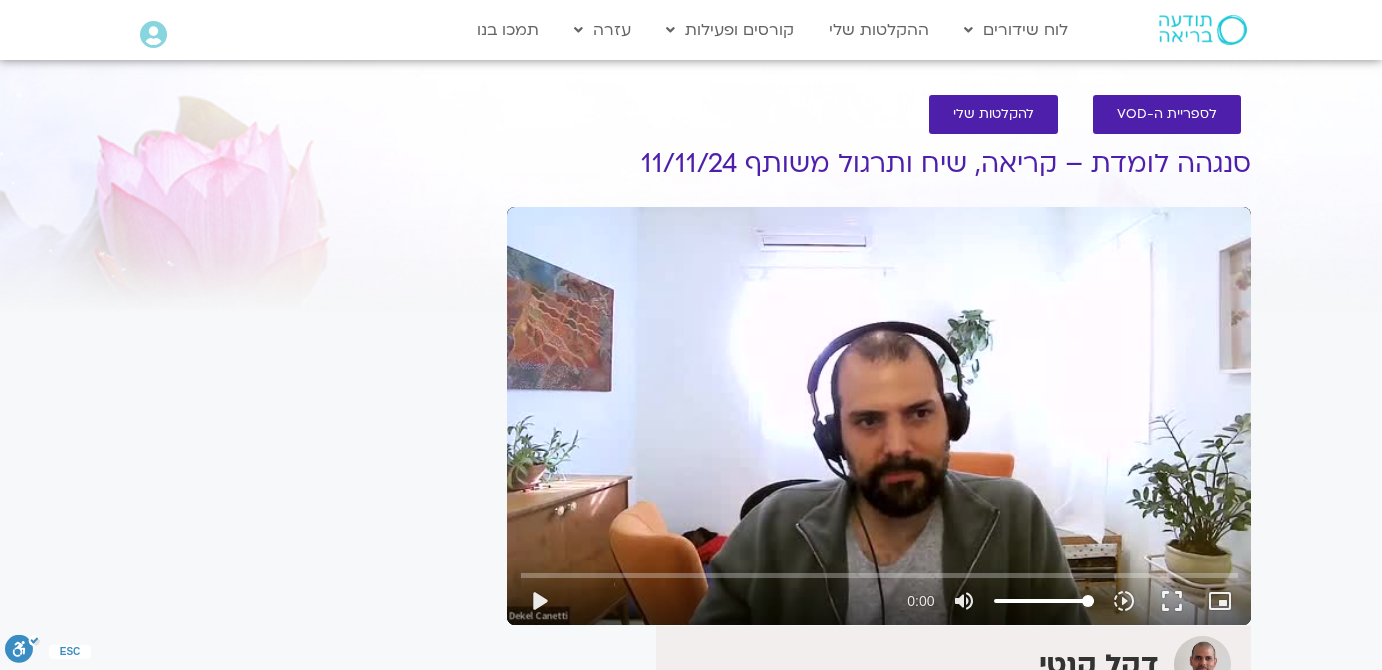scroll, scrollTop: 0, scrollLeft: 0, axis: both 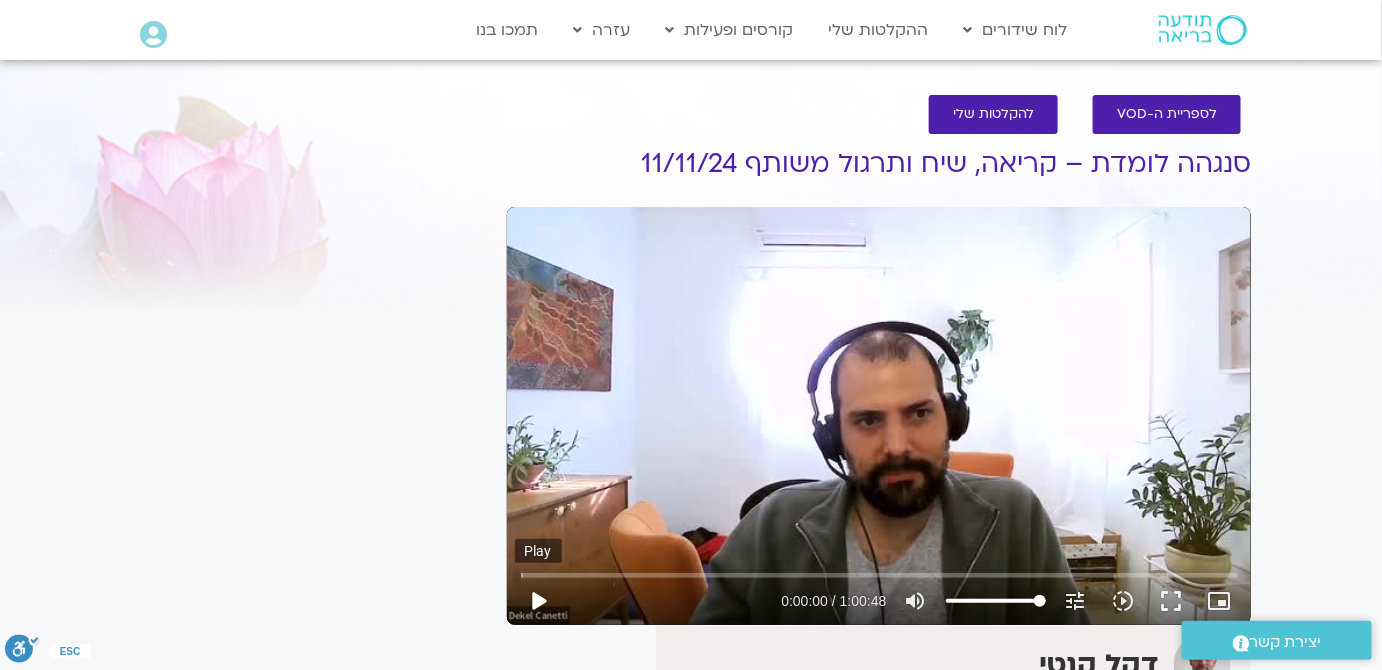 click on "play_arrow" at bounding box center [539, 601] 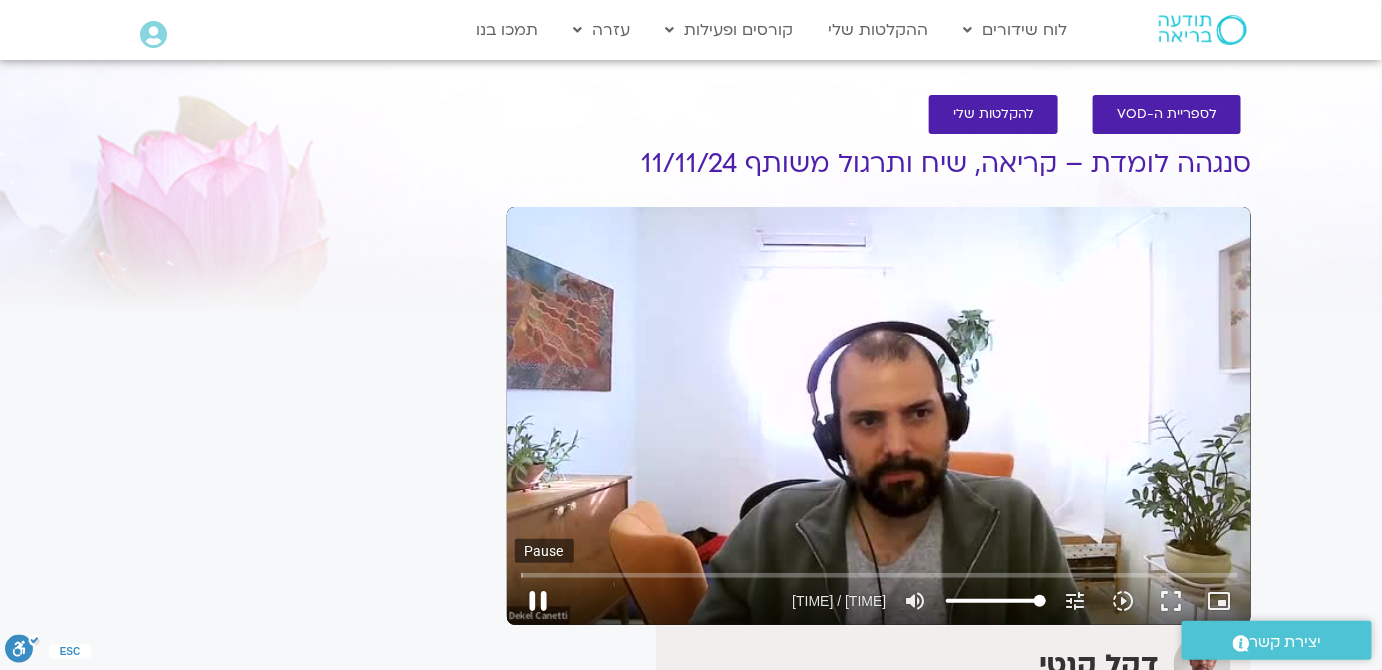 type on "2.391443" 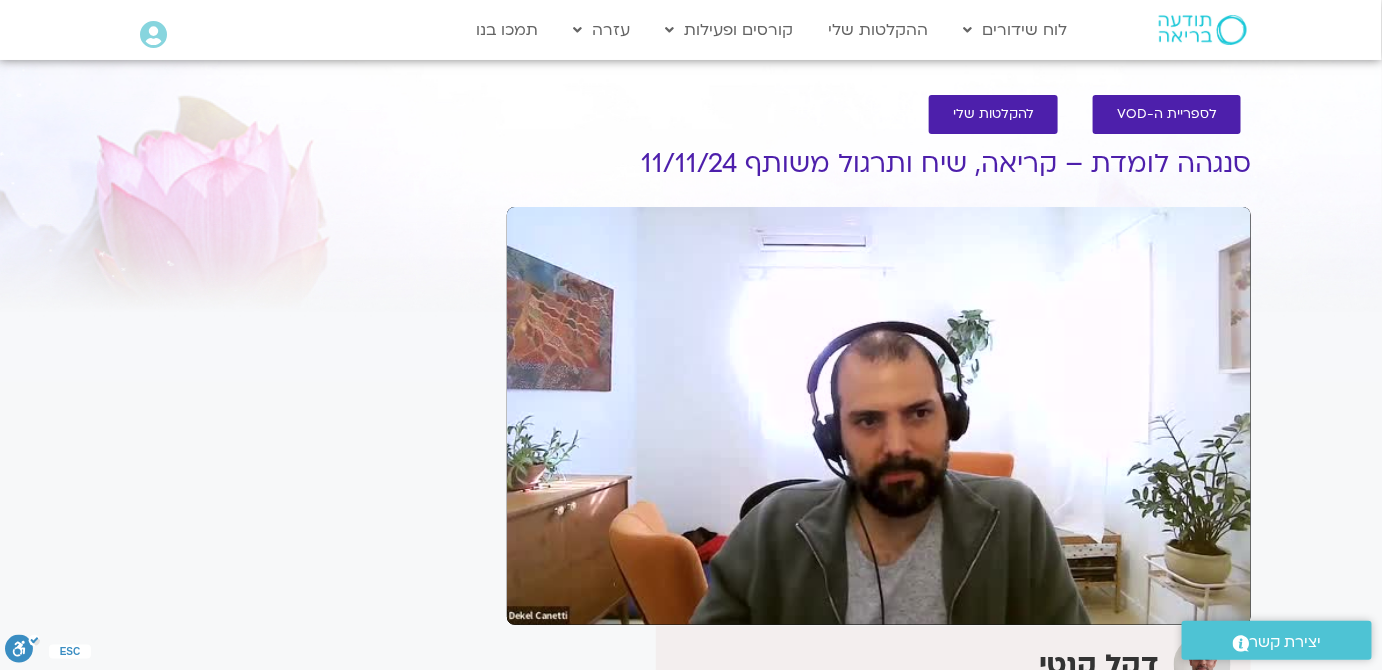 type 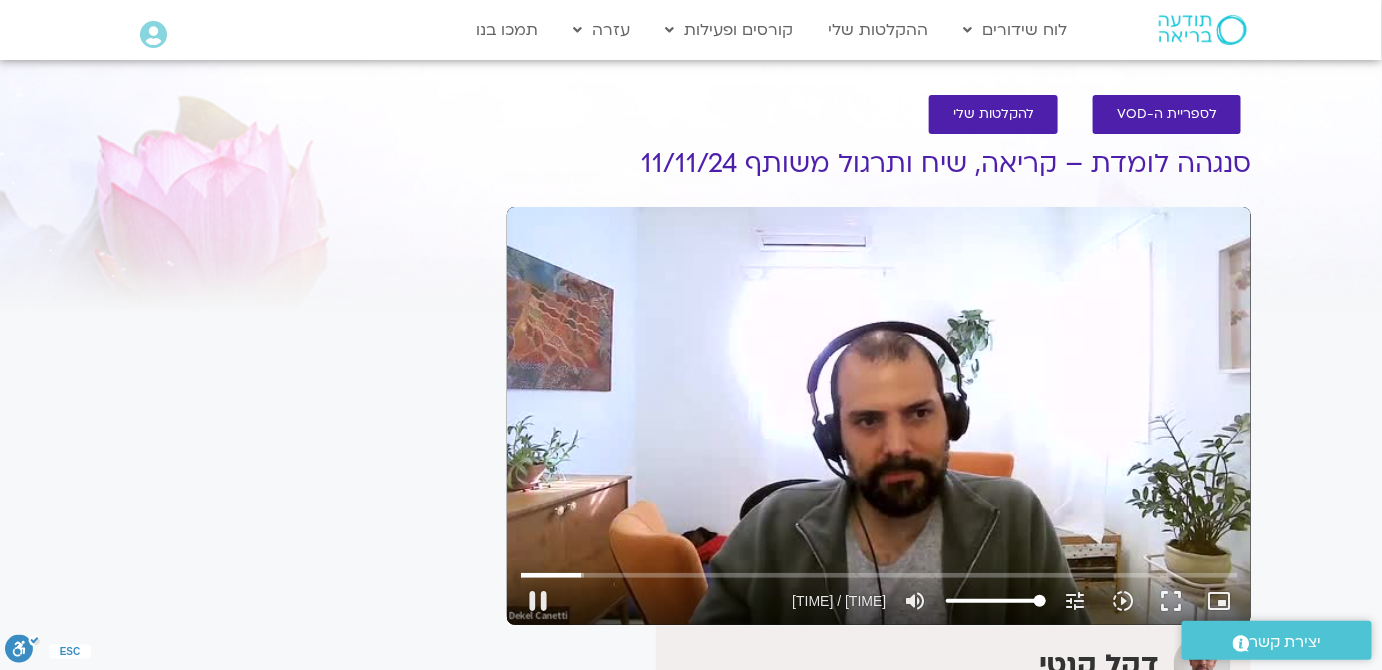 click on "Skip Ad 0:00 pause 0:05:08 / 1:00:48 volume_up Mute tune Resolution Auto 360p slow_motion_video Playback speed 1x 1x fullscreen picture_in_picture_alt Picture-in-Picture Off close Resolution 360p 240p Auto done close Playback speed 0.5x 0.75x 1x done 1.25x 1.5x 1.75x 2x" at bounding box center (879, 416) 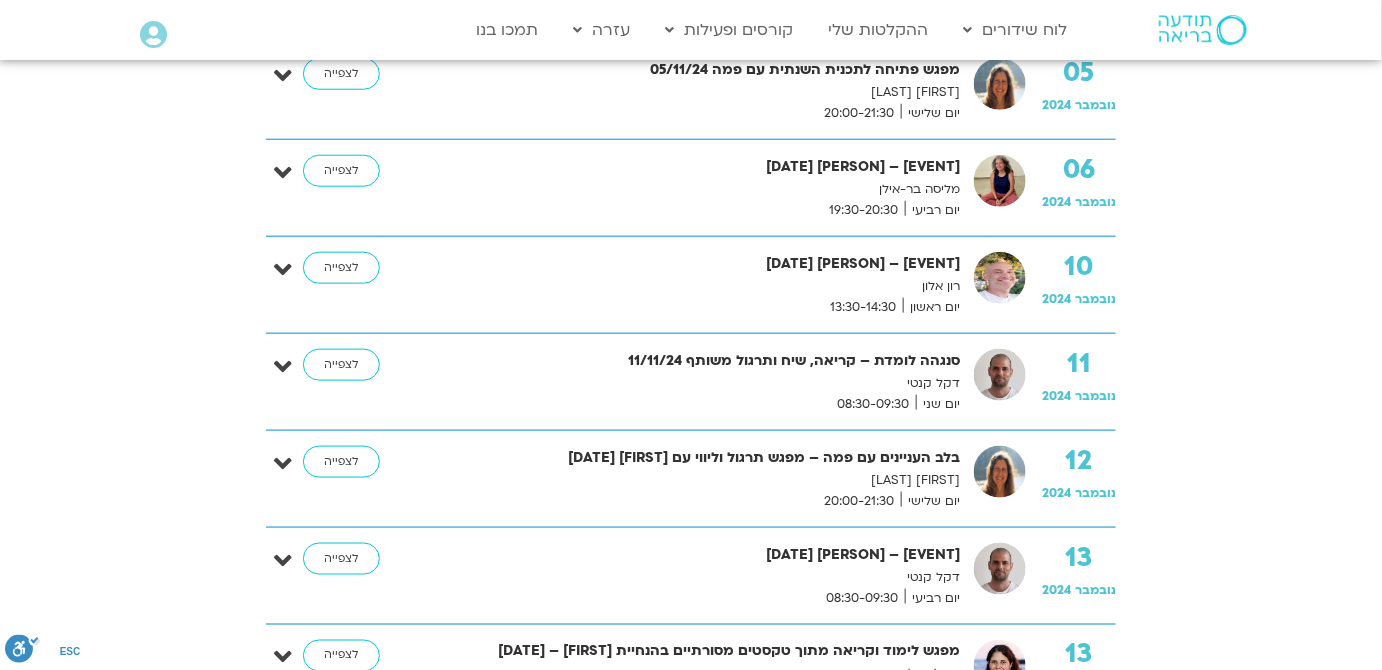 scroll, scrollTop: 618, scrollLeft: 0, axis: vertical 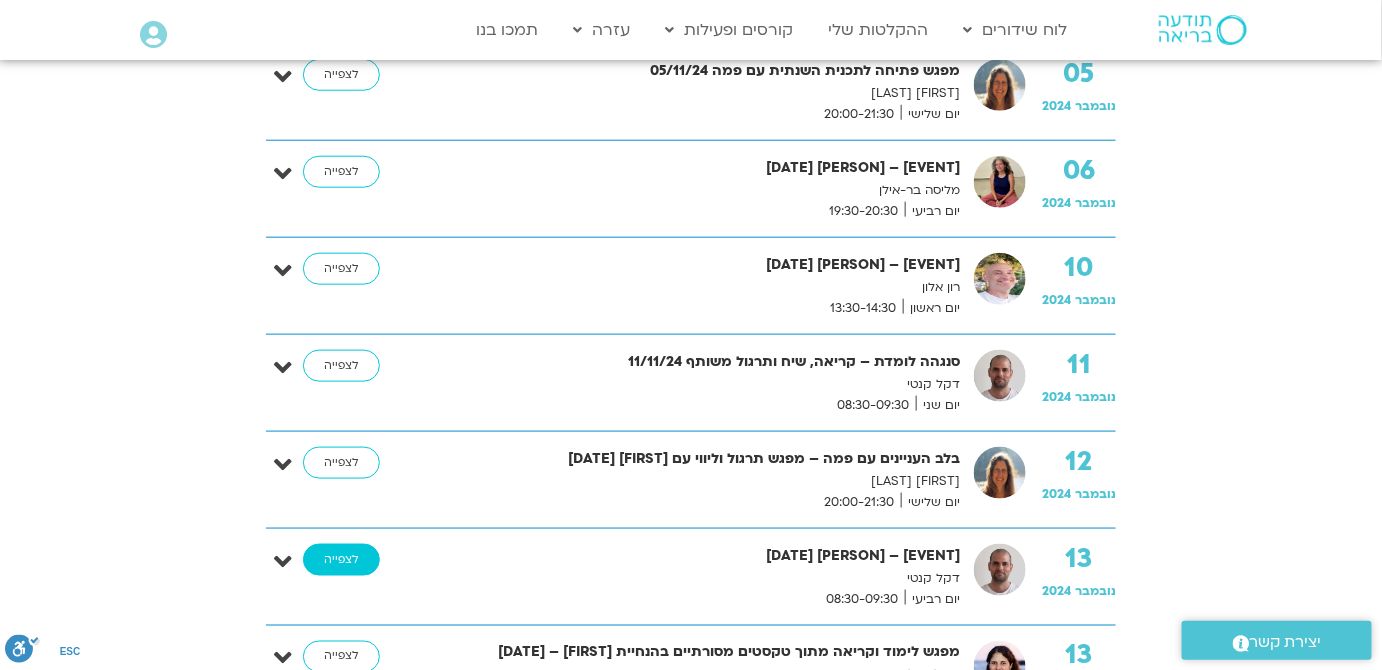click on "לצפייה" at bounding box center [341, 560] 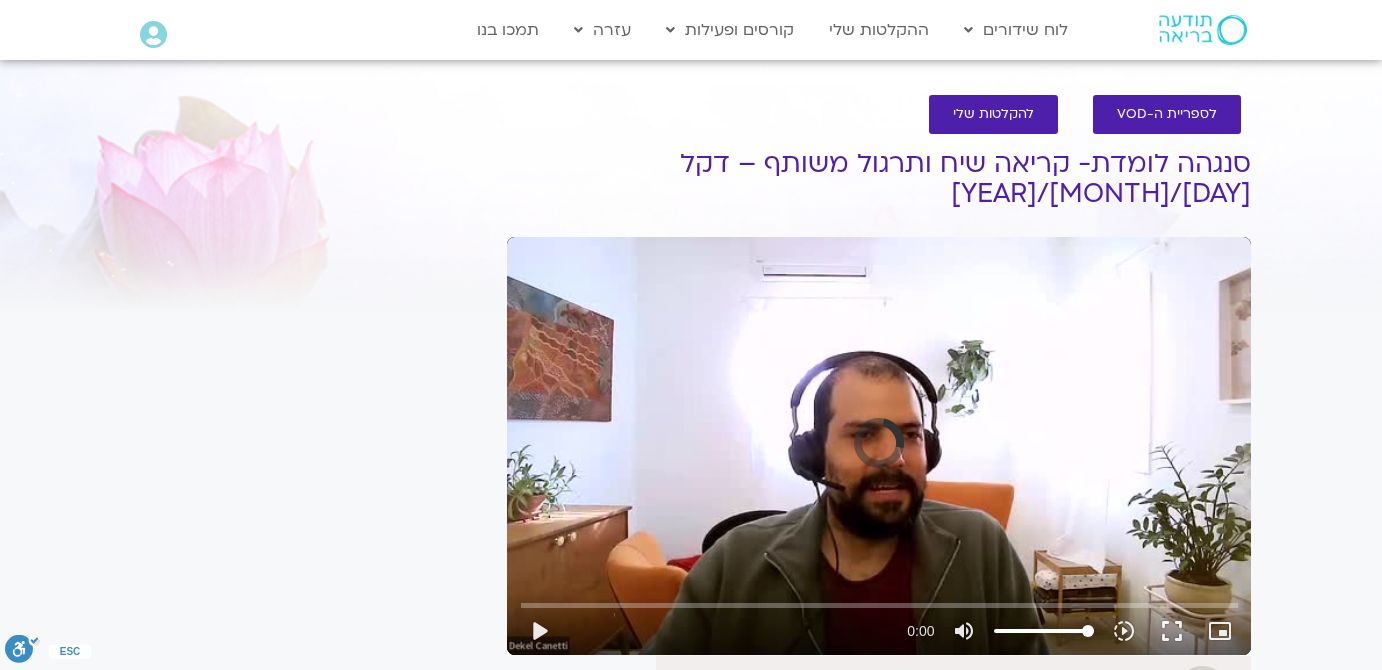 scroll, scrollTop: 0, scrollLeft: 0, axis: both 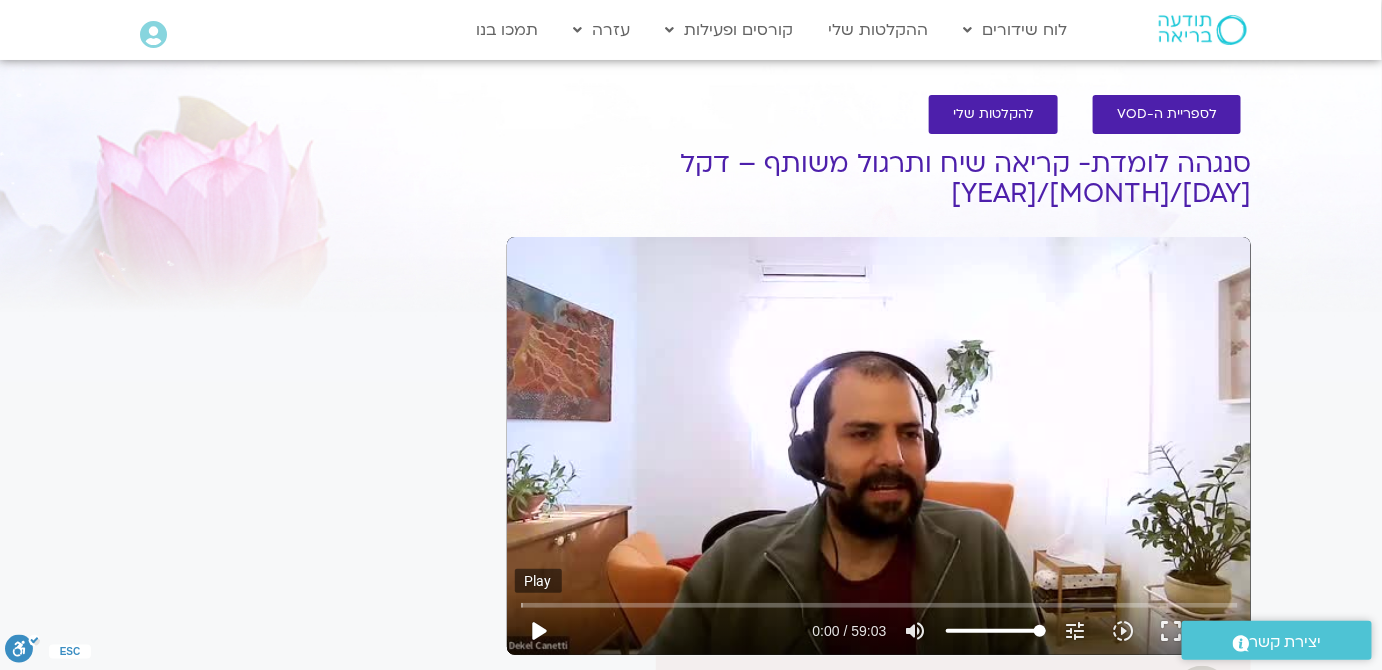 click on "play_arrow" at bounding box center [539, 631] 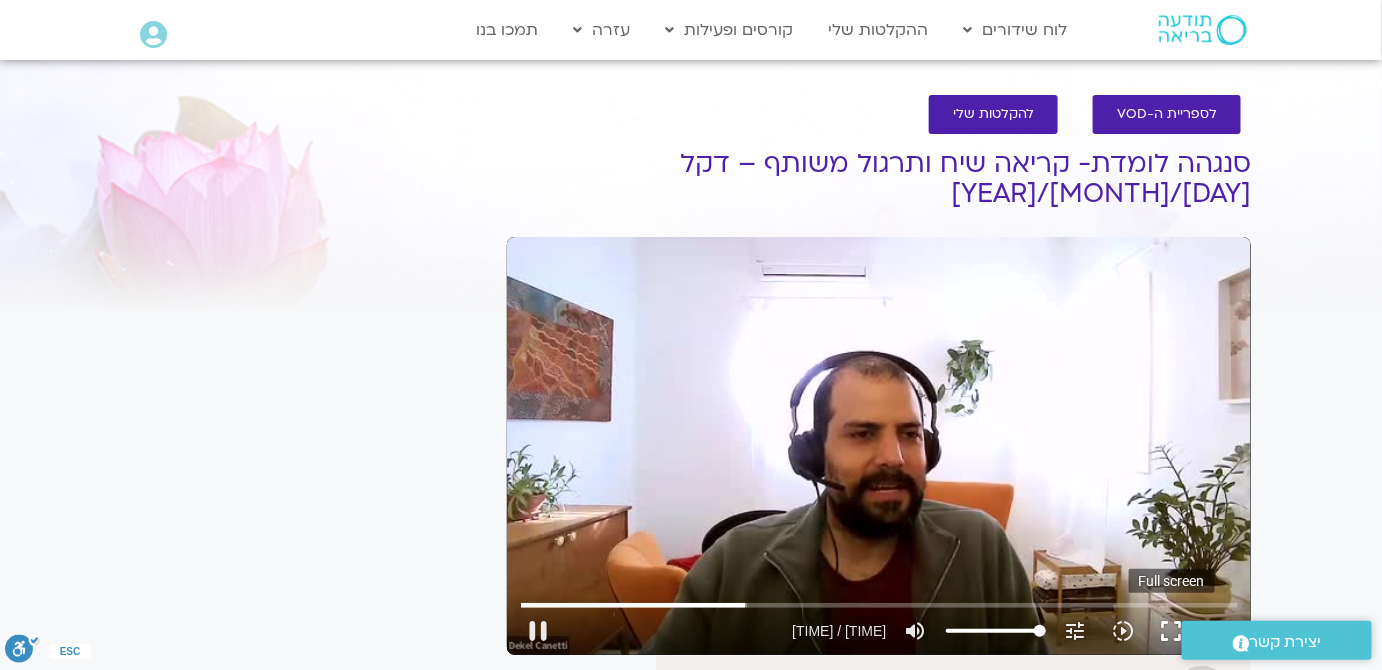 click on "fullscreen" at bounding box center [1172, 631] 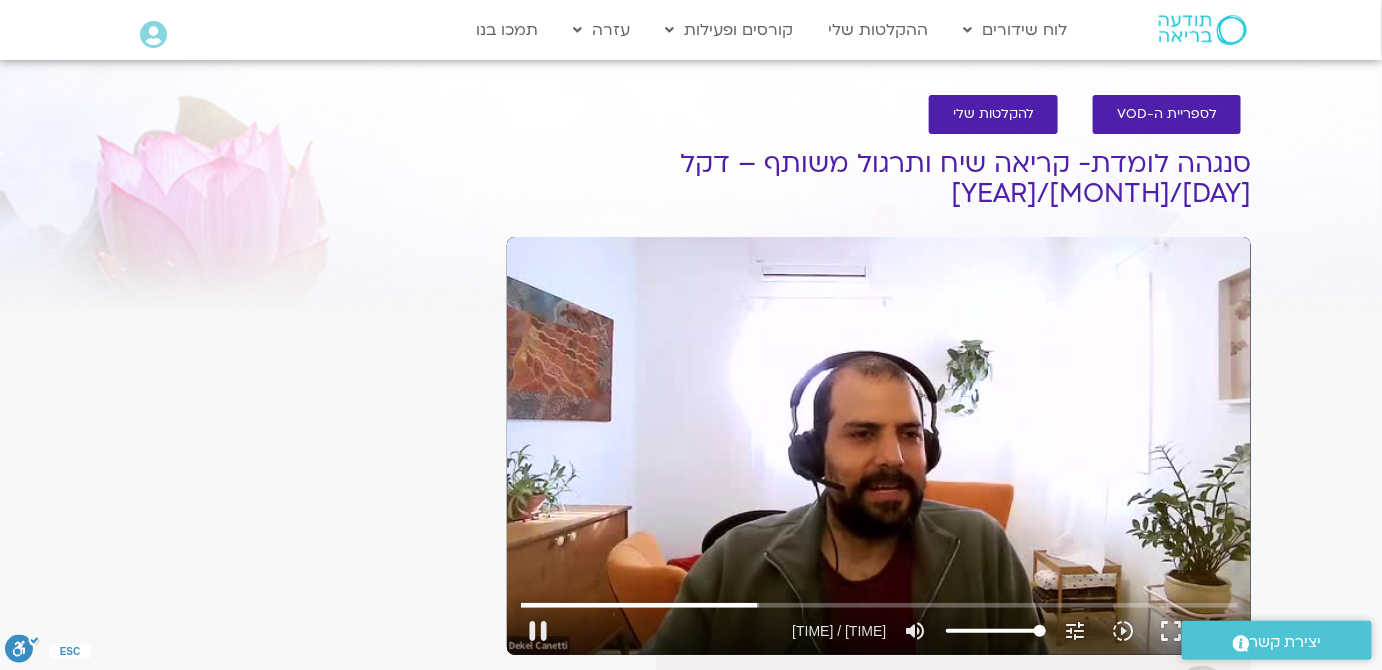 click on "Skip Ad 2:41 pause 19:26 / 59:03 volume_up Mute tune Resolution Auto 360p slow_motion_video Playback speed 1x 1x fullscreen picture_in_picture_alt Picture-in-Picture Off close Resolution 360p 240p Auto done close Playback speed 0.5x 0.75x 1x done 1.25x 1.5x 1.75x 2x" at bounding box center [879, 446] 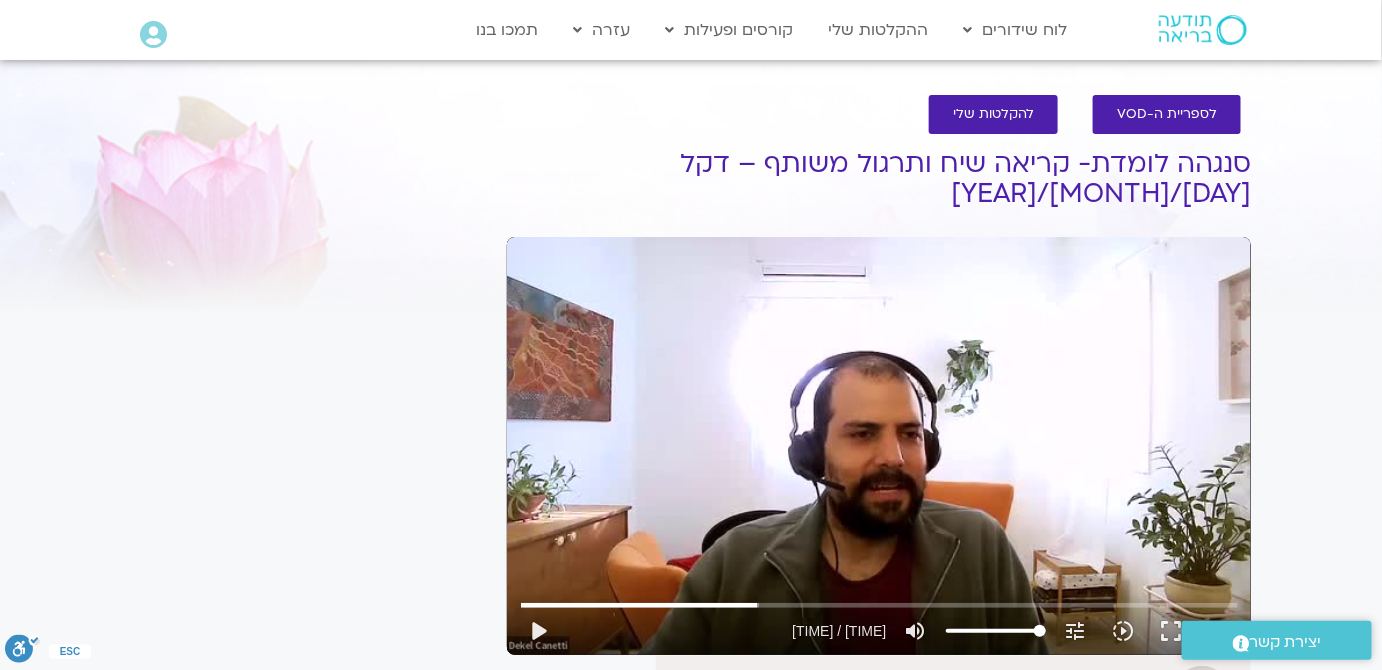 click on "Skip Ad 2:41 play_arrow 19:26 / 59:03 volume_up Mute tune Resolution Auto 360p slow_motion_video Playback speed 1x 1x fullscreen picture_in_picture_alt Picture-in-Picture Off close Resolution 360p 240p Auto done close Playback speed 0.5x 0.75x 1x done 1.25x 1.5x 1.75x 2x" at bounding box center [879, 446] 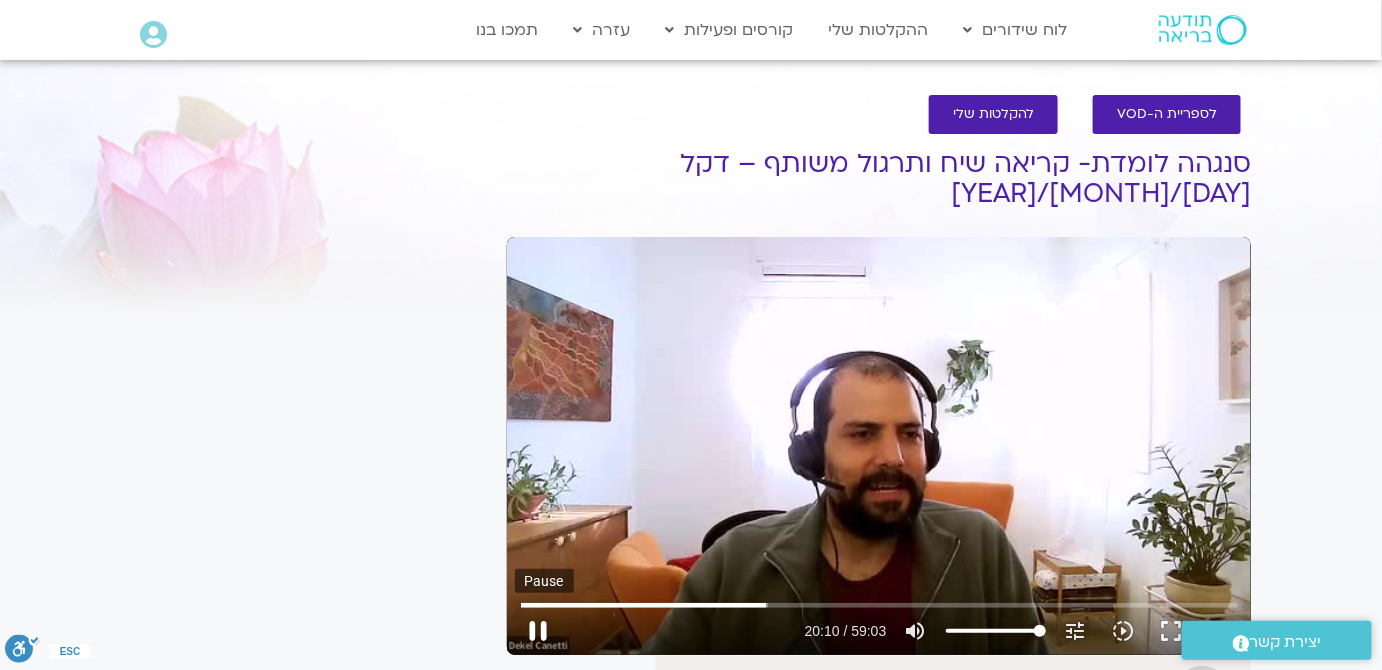 click on "pause" at bounding box center [539, 631] 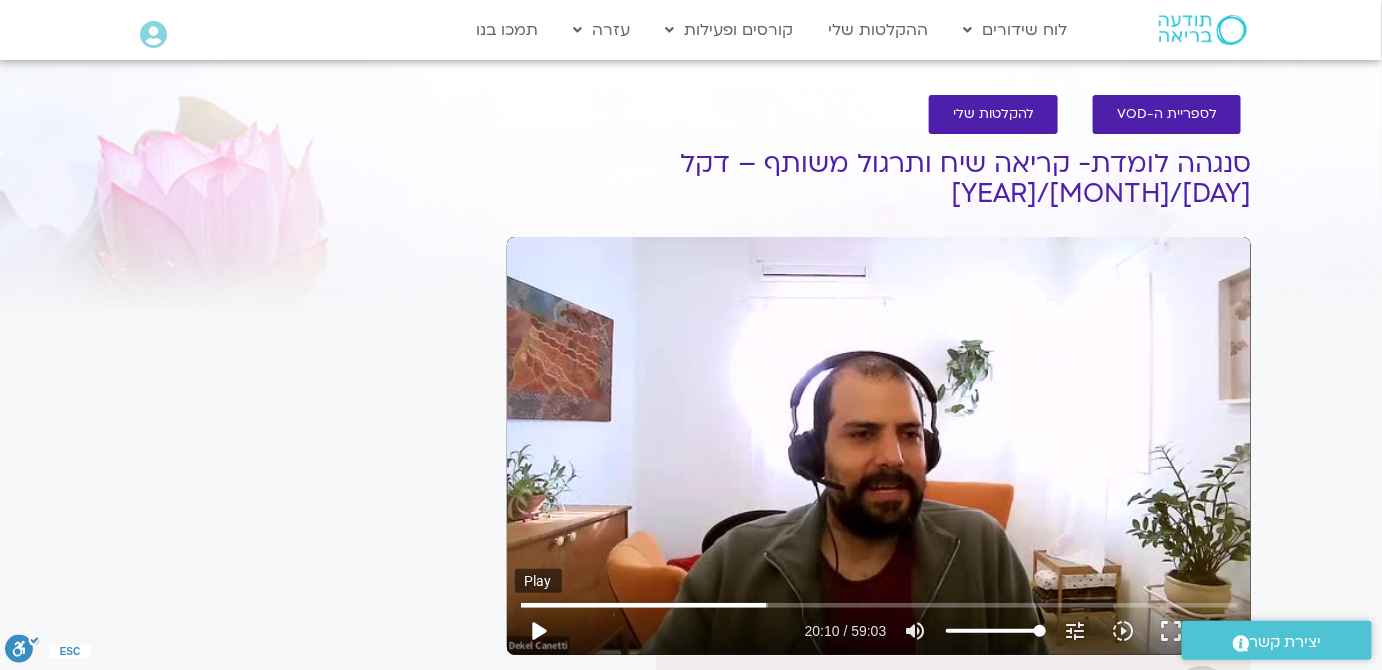 type on "1210.935877" 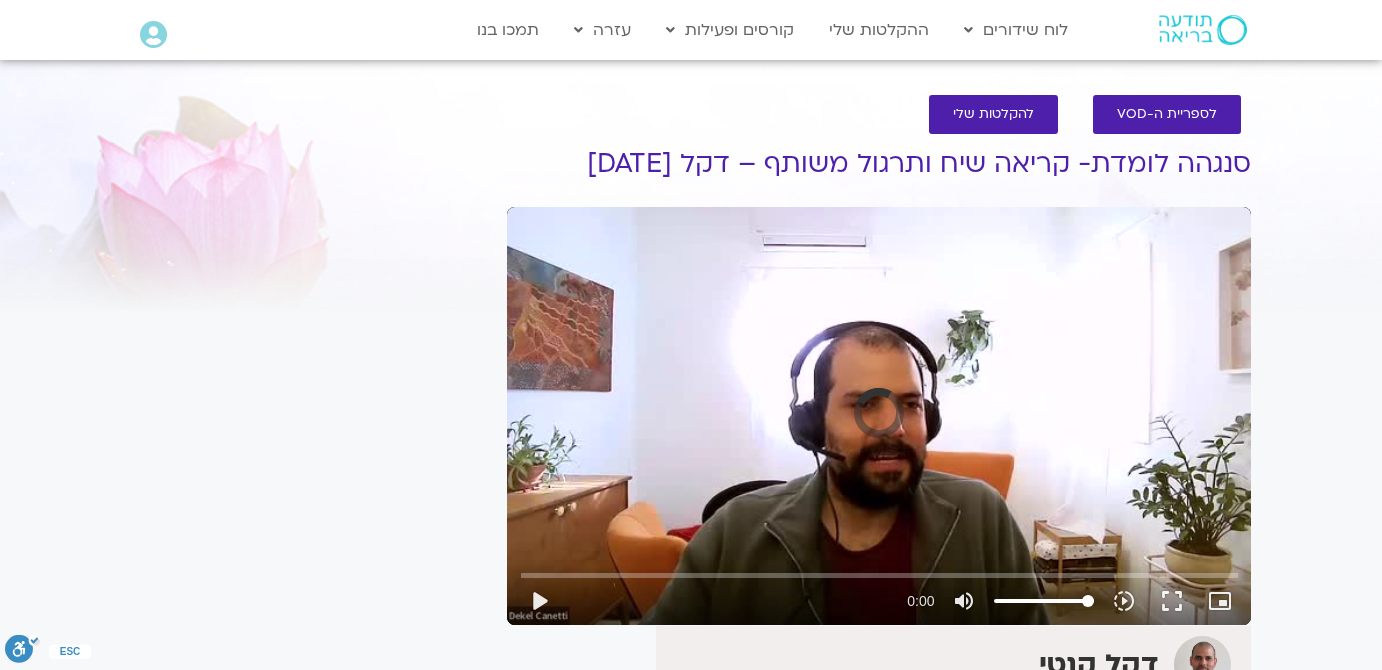 scroll, scrollTop: 0, scrollLeft: 0, axis: both 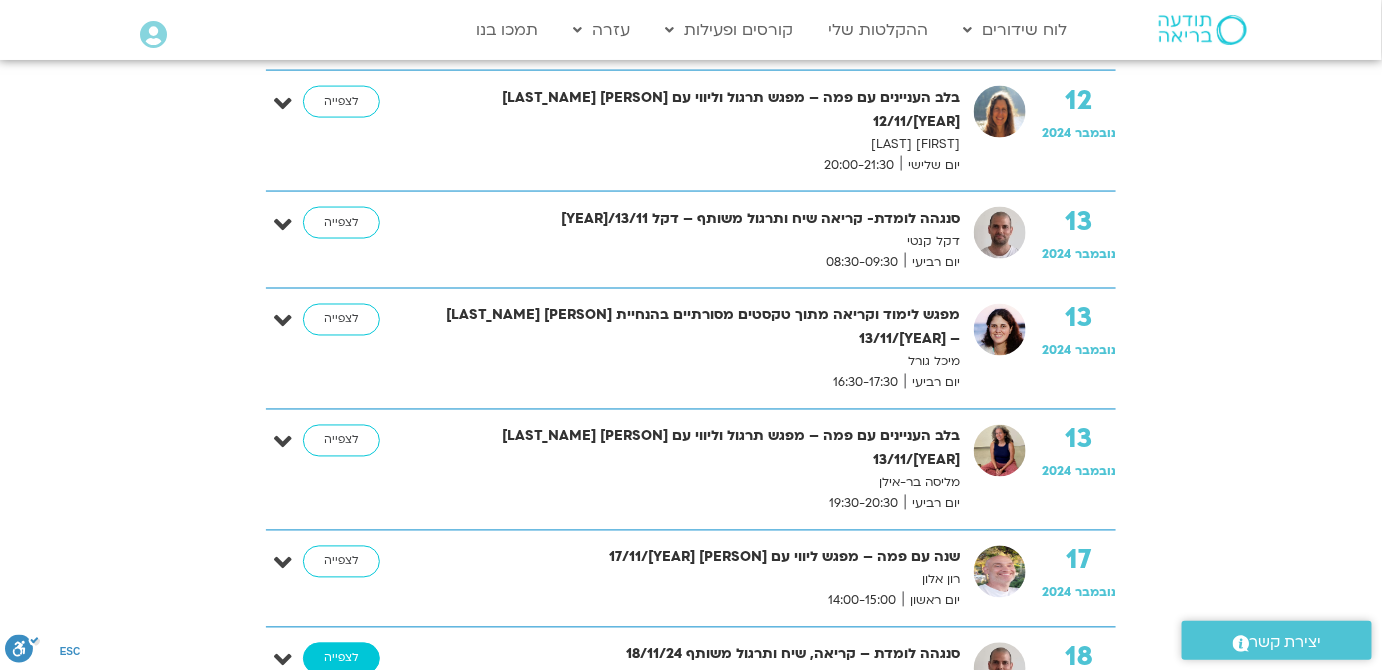 click on "לצפייה" at bounding box center (341, 659) 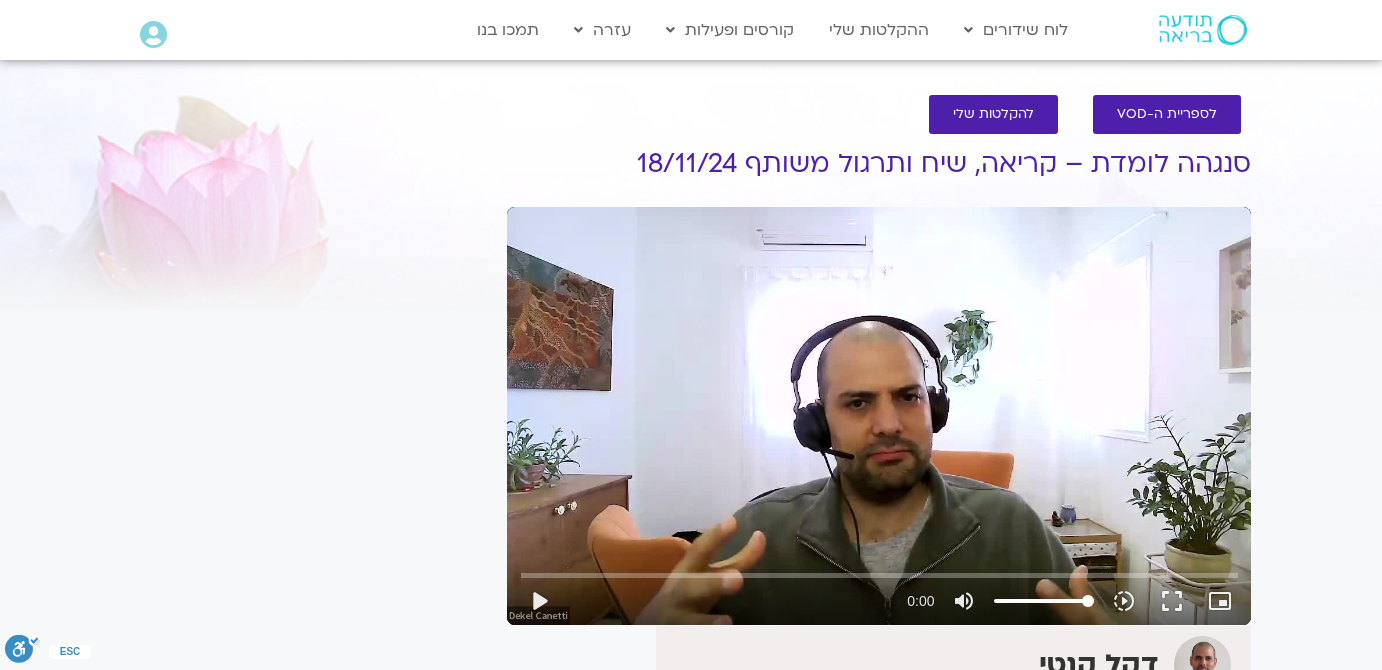 scroll, scrollTop: 0, scrollLeft: 0, axis: both 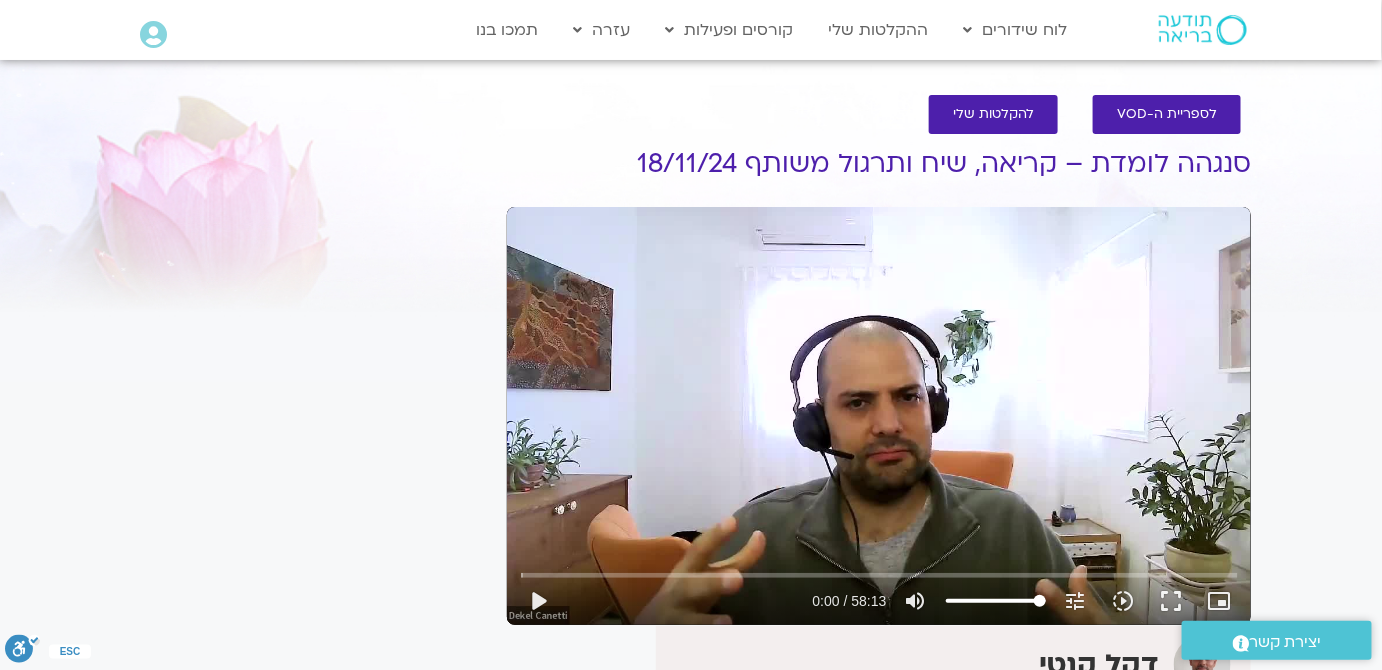 click on "Skip Ad play_arrow 0:00 / 58:13 volume_up Mute tune Resolution Auto 720p slow_motion_video Playback speed 1x 1x fullscreen picture_in_picture_alt Picture-in-Picture Off close Resolution 720p 480p 360p 240p Auto done close Playback speed 0.5x 0.75x 1x done 1.25x 1.5x 1.75x 2x" at bounding box center [879, 416] 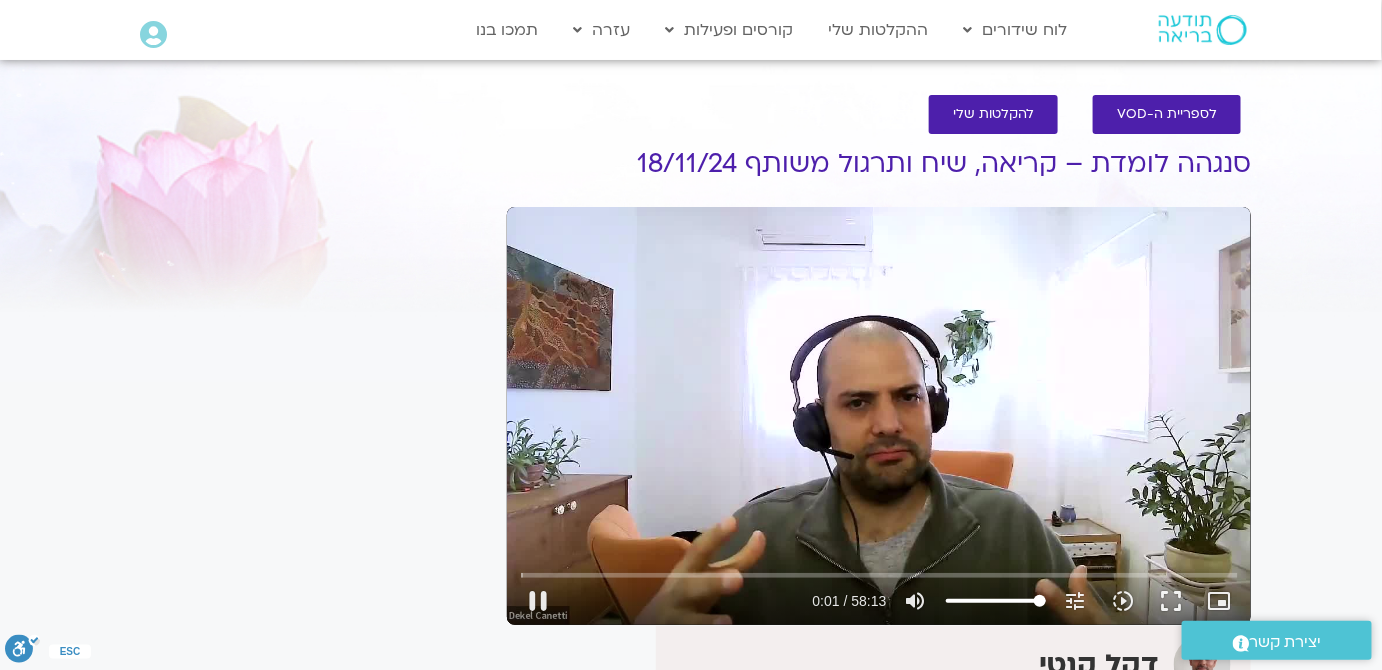 type on "2.169239" 